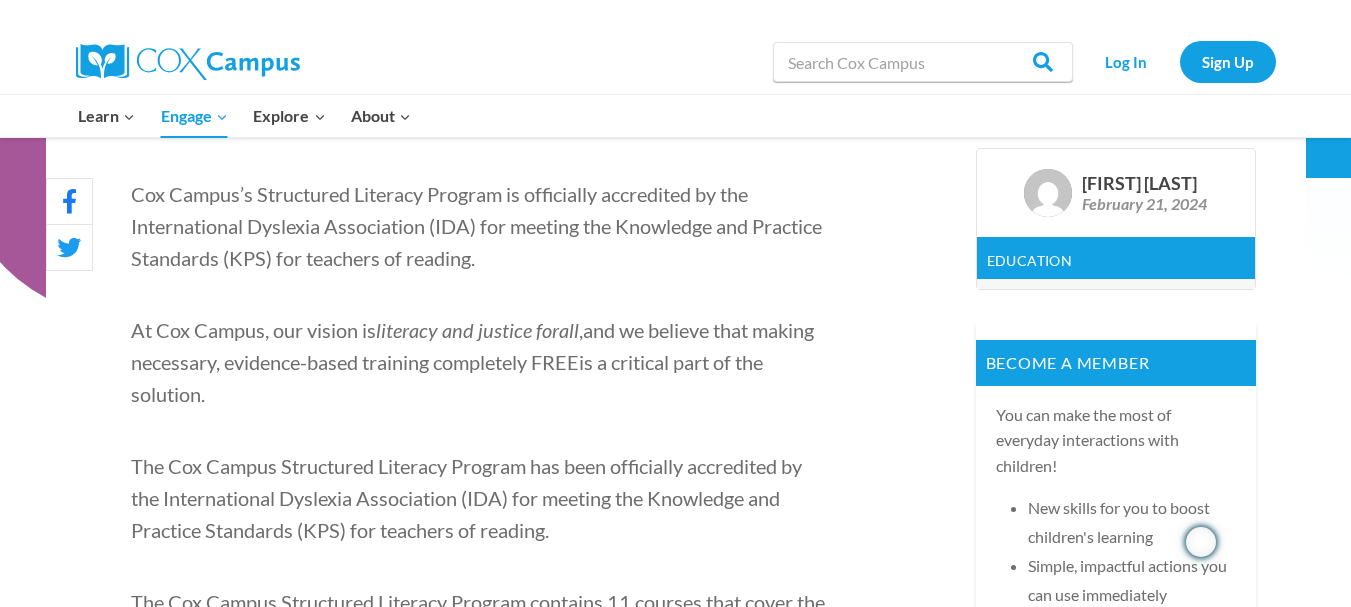 scroll, scrollTop: 600, scrollLeft: 0, axis: vertical 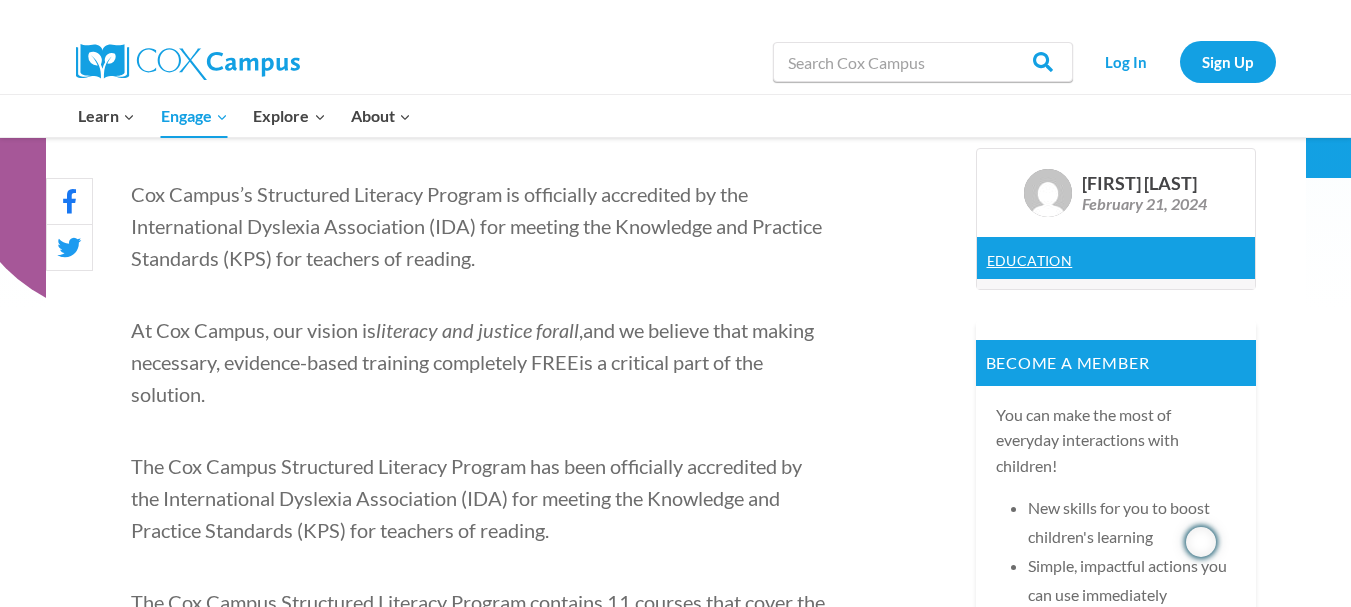 click on "Education" at bounding box center [1030, 260] 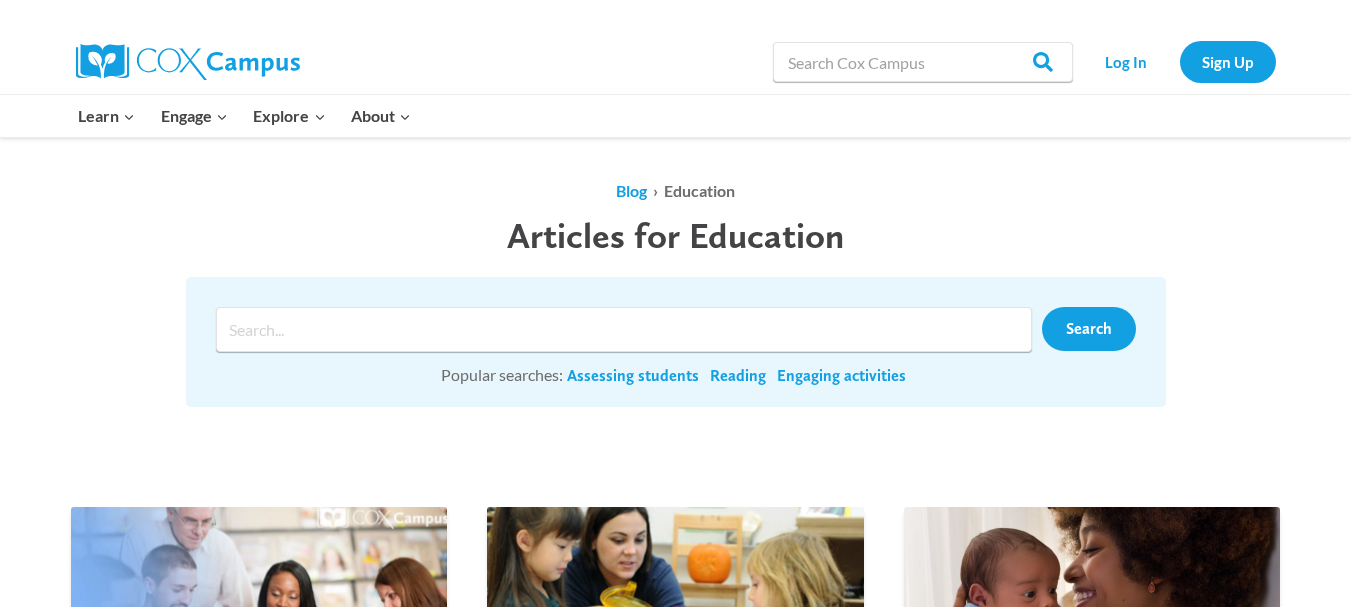 scroll, scrollTop: 300, scrollLeft: 0, axis: vertical 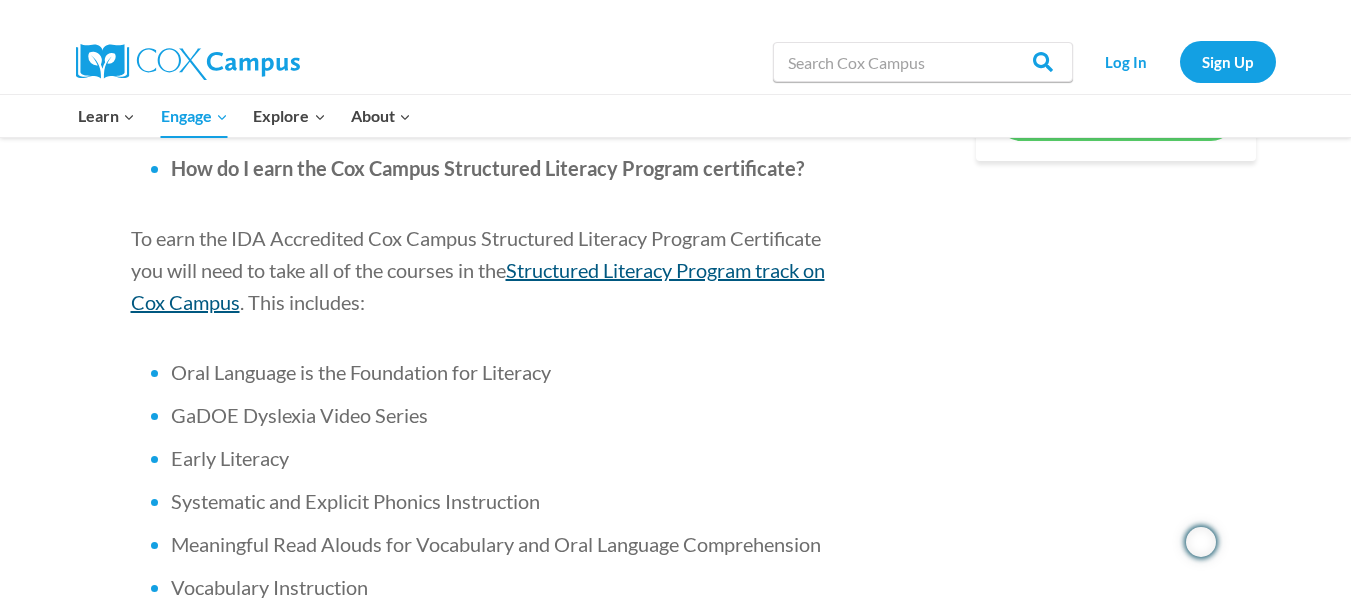 click on "Structured Literacy Program track on Cox Campus" at bounding box center (478, 286) 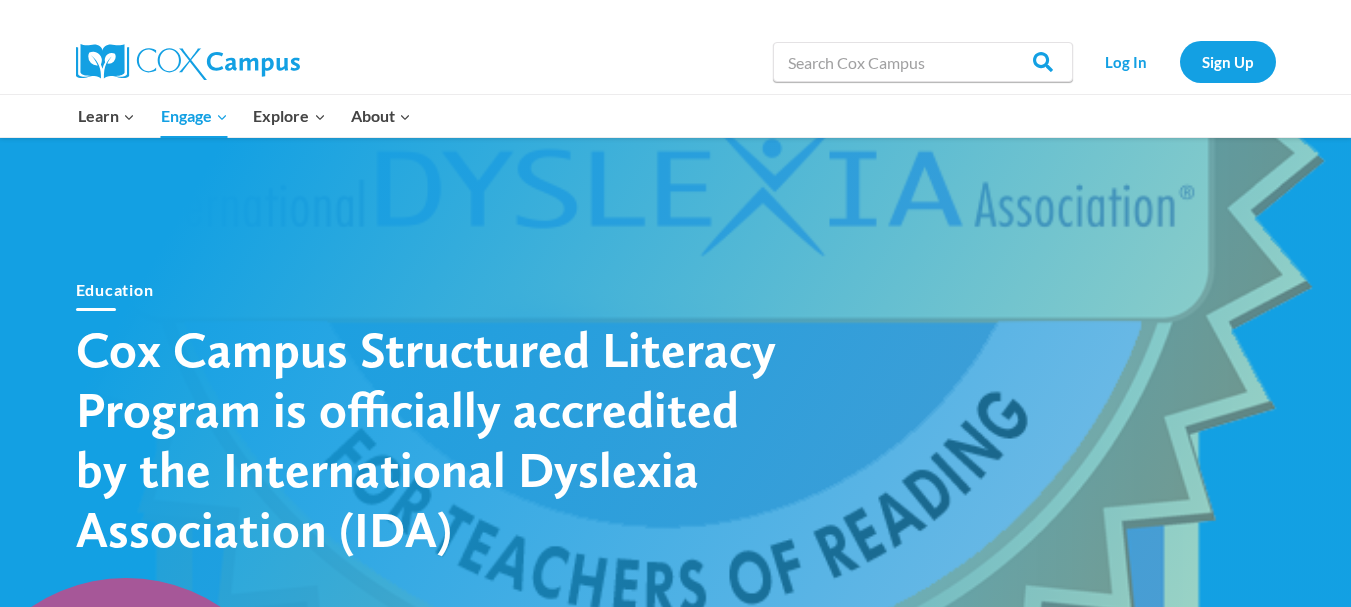 scroll, scrollTop: 0, scrollLeft: 0, axis: both 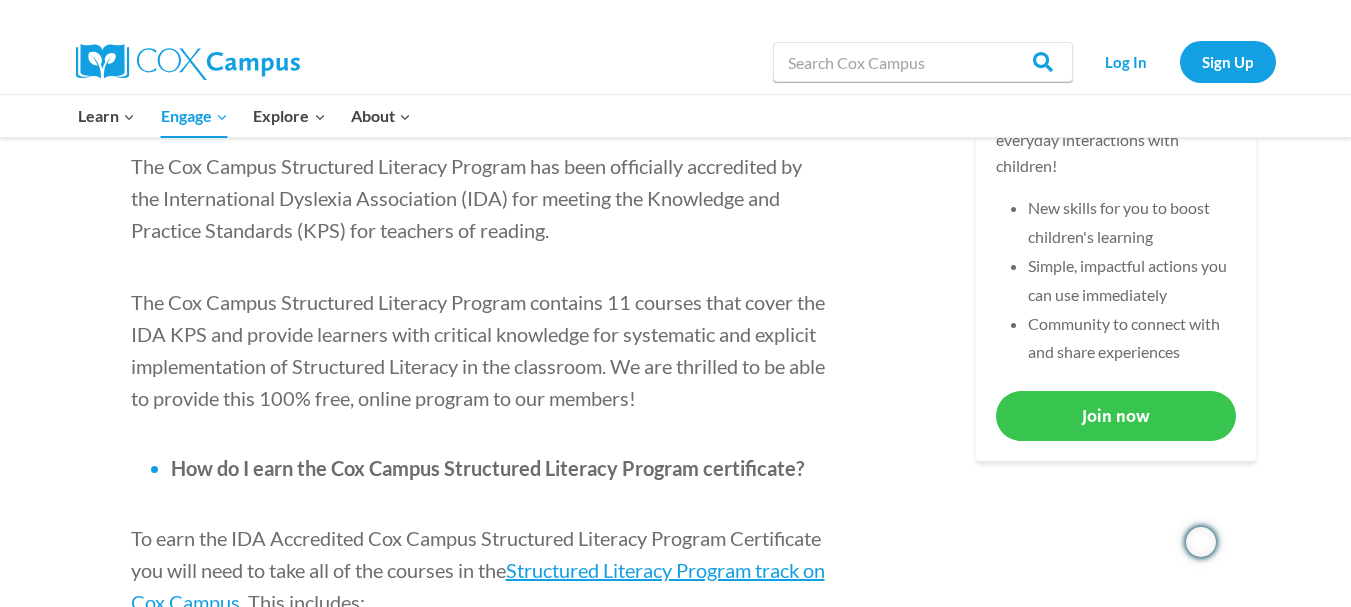 click on "Join now" at bounding box center (1116, 415) 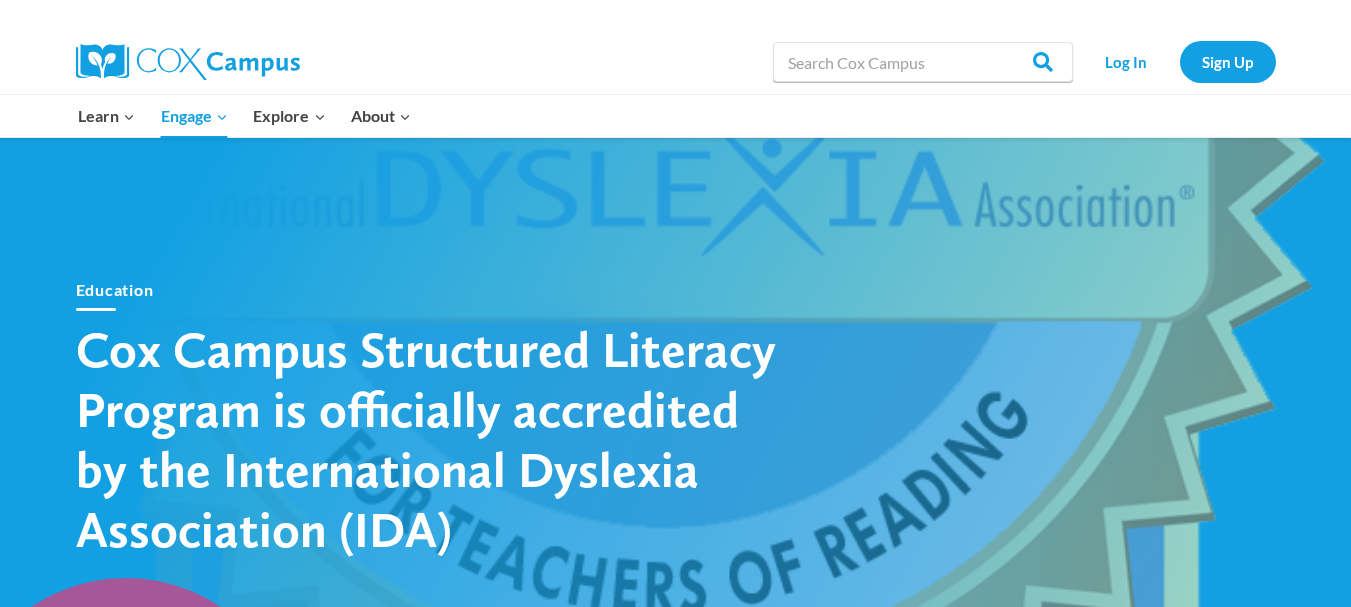 scroll, scrollTop: 900, scrollLeft: 0, axis: vertical 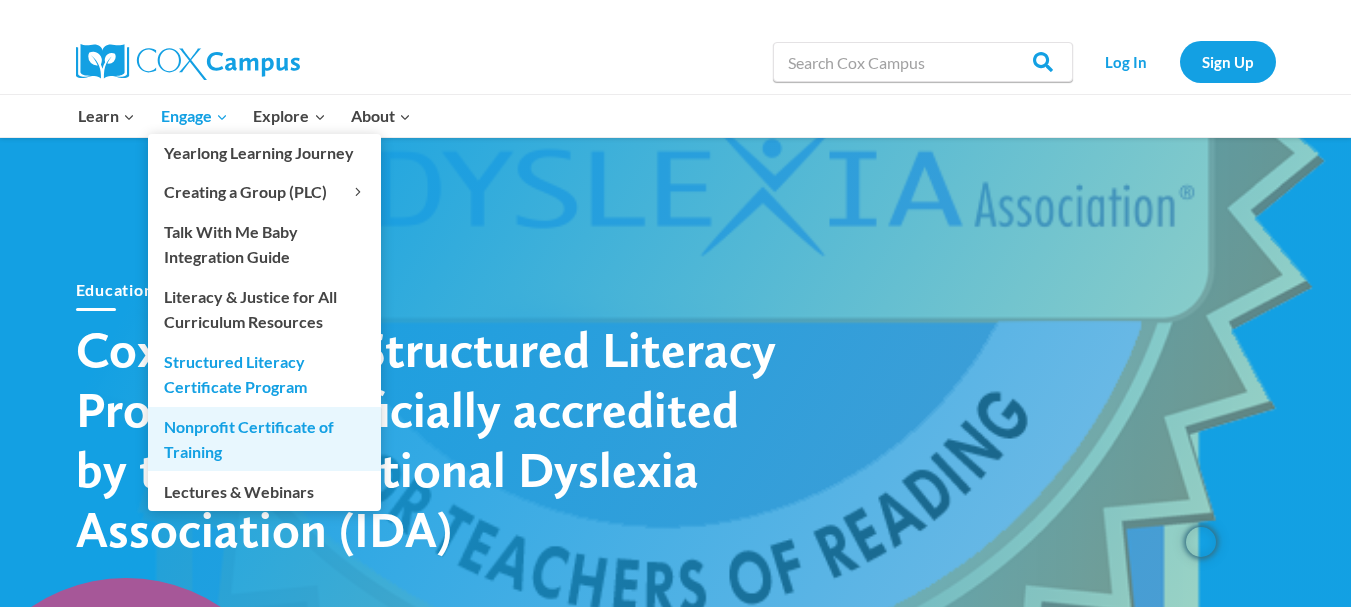 click on "Nonprofit Certificate of Training" at bounding box center [264, 439] 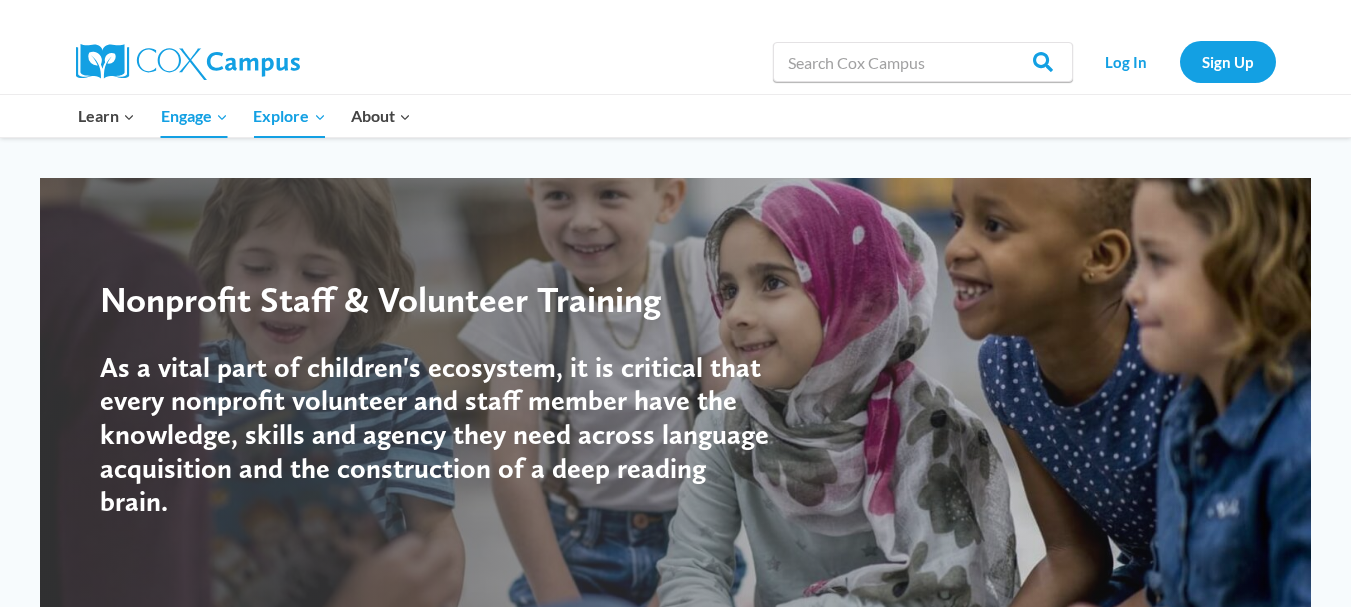 scroll, scrollTop: 0, scrollLeft: 0, axis: both 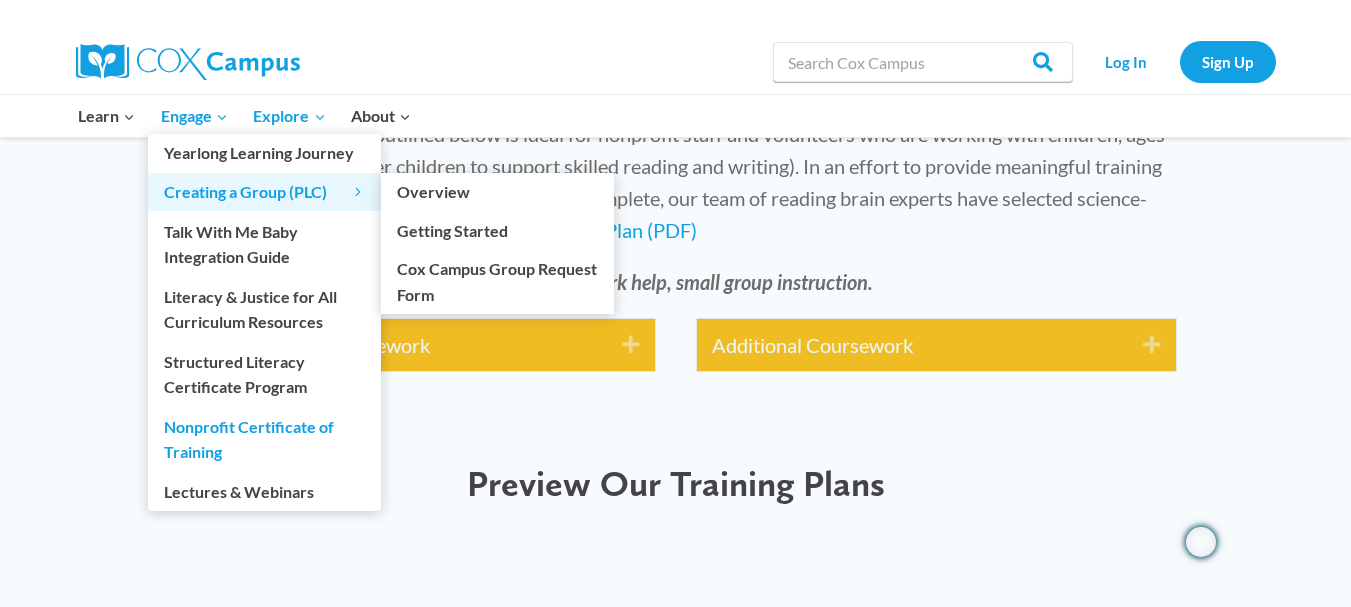 click on "Creating a Group (PLC) Expand" at bounding box center [264, 192] 